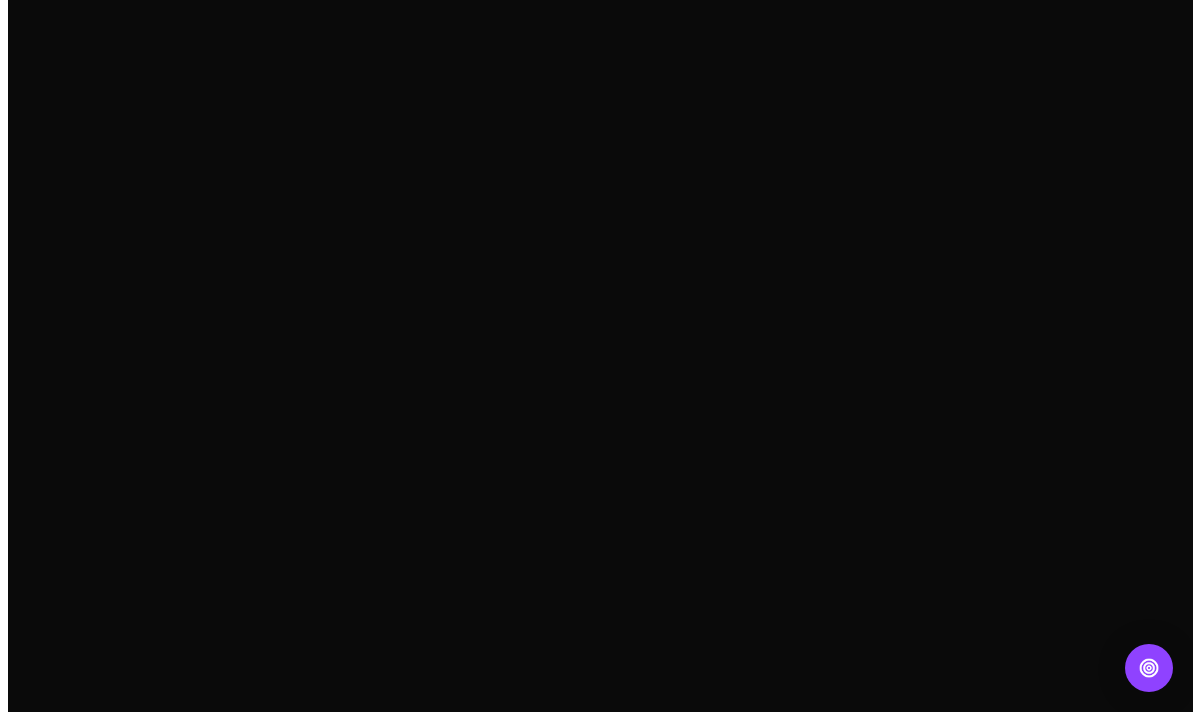 scroll, scrollTop: 0, scrollLeft: 0, axis: both 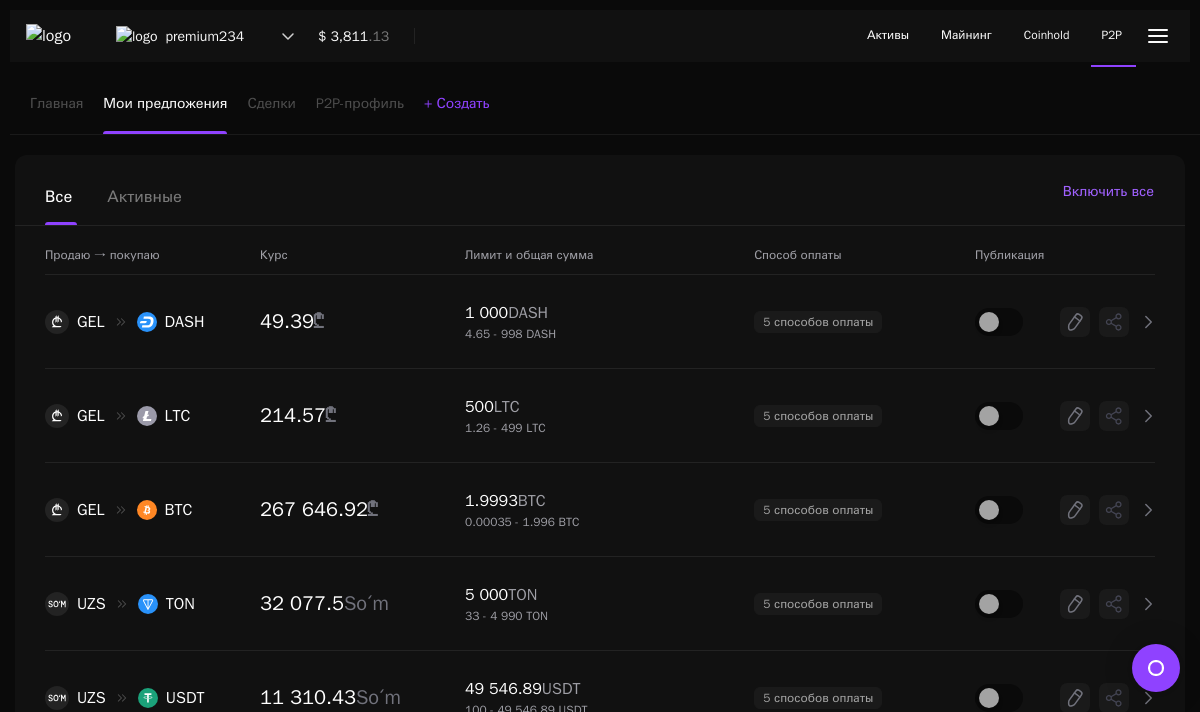 click on "Включить все" at bounding box center [1108, 189] 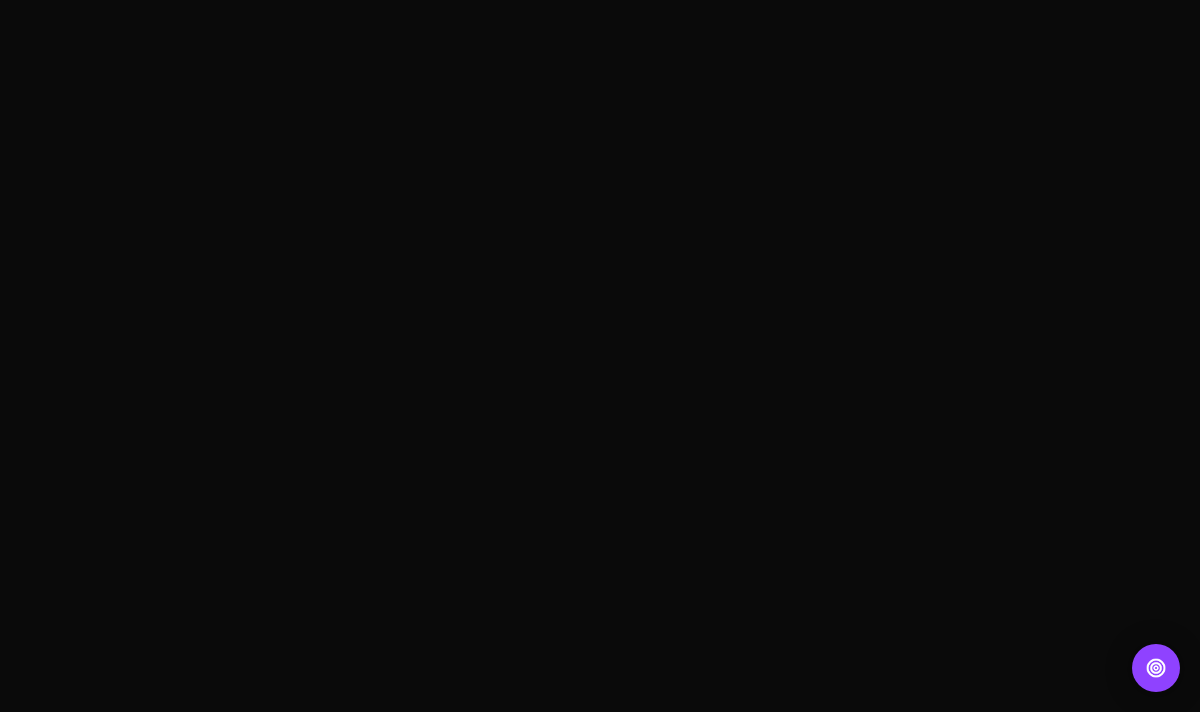 scroll, scrollTop: 0, scrollLeft: 0, axis: both 